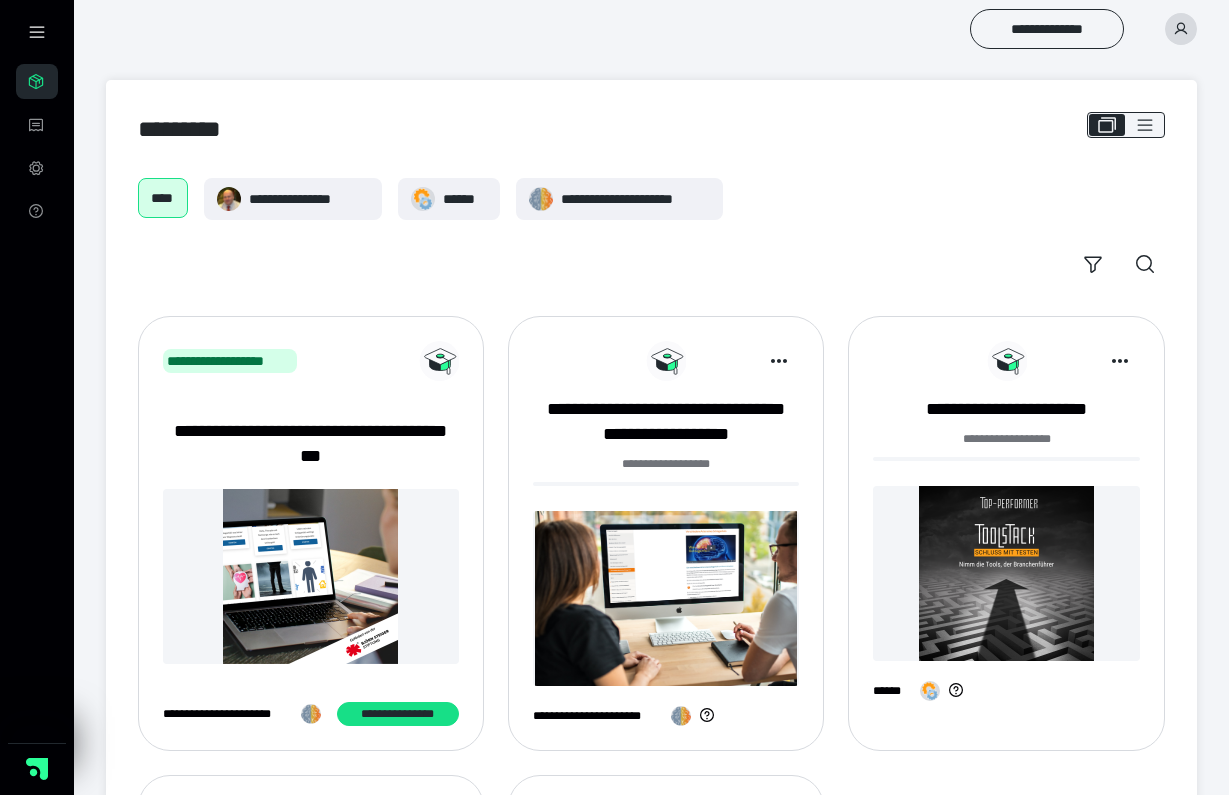scroll, scrollTop: 0, scrollLeft: 0, axis: both 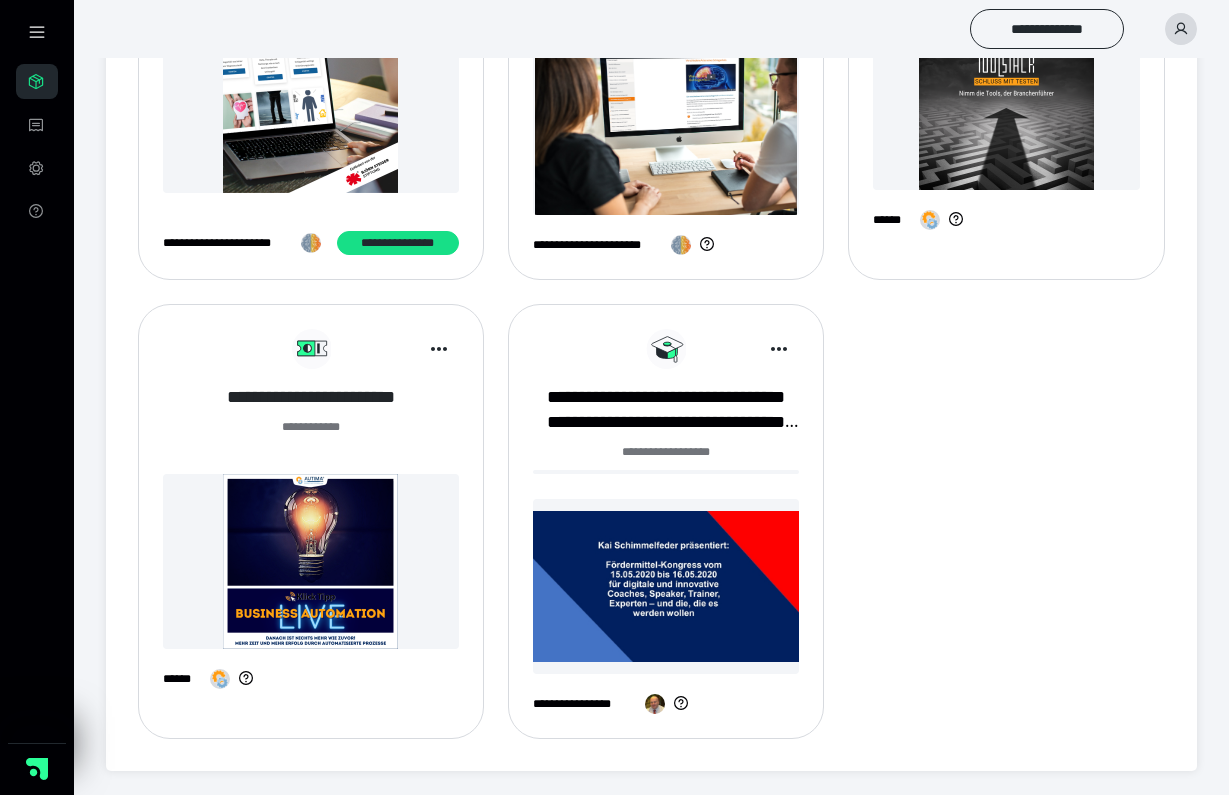 click on "**********" at bounding box center [311, 397] 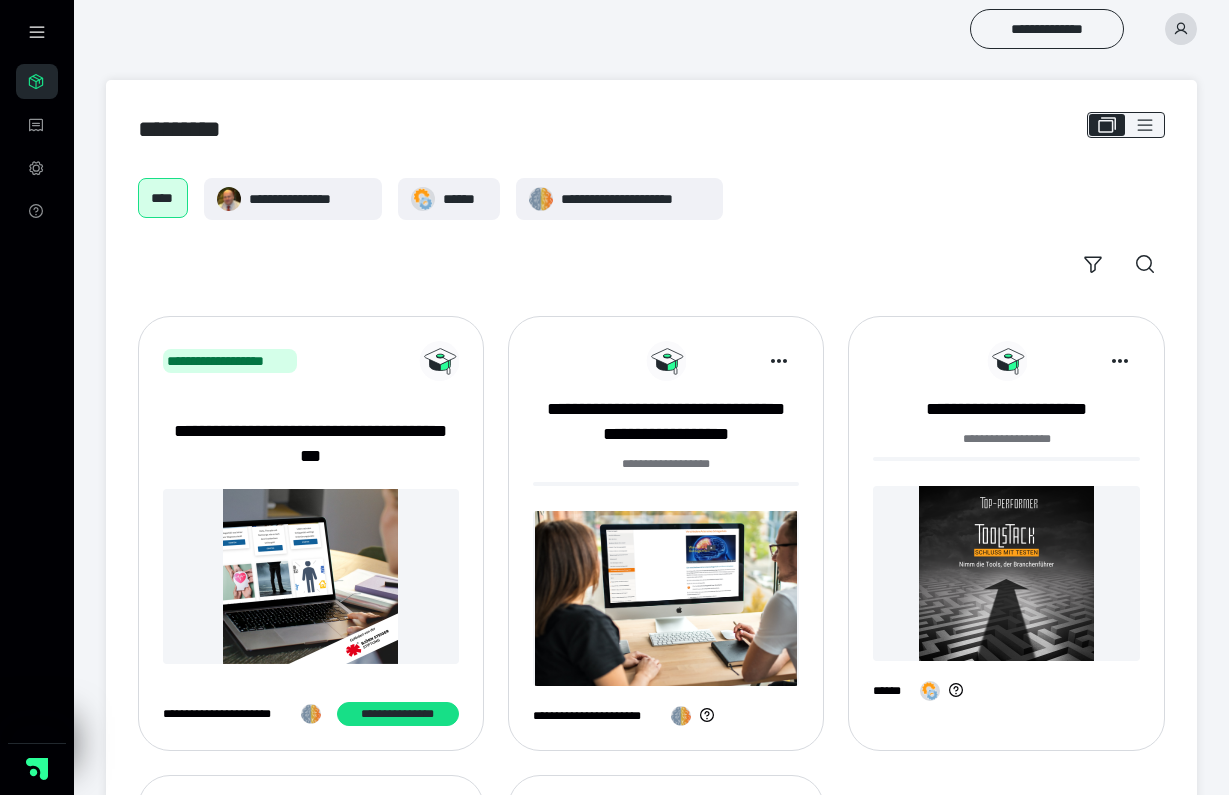 scroll, scrollTop: 471, scrollLeft: 0, axis: vertical 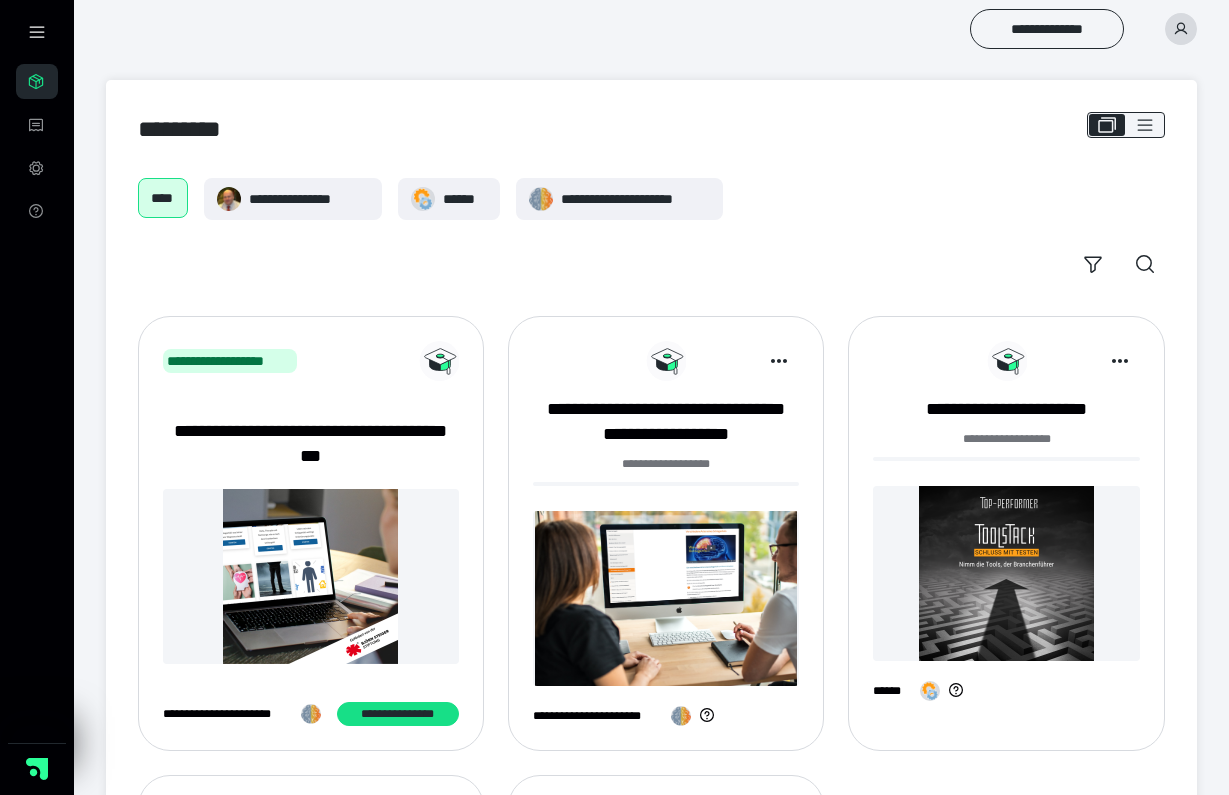 click at bounding box center (666, 598) 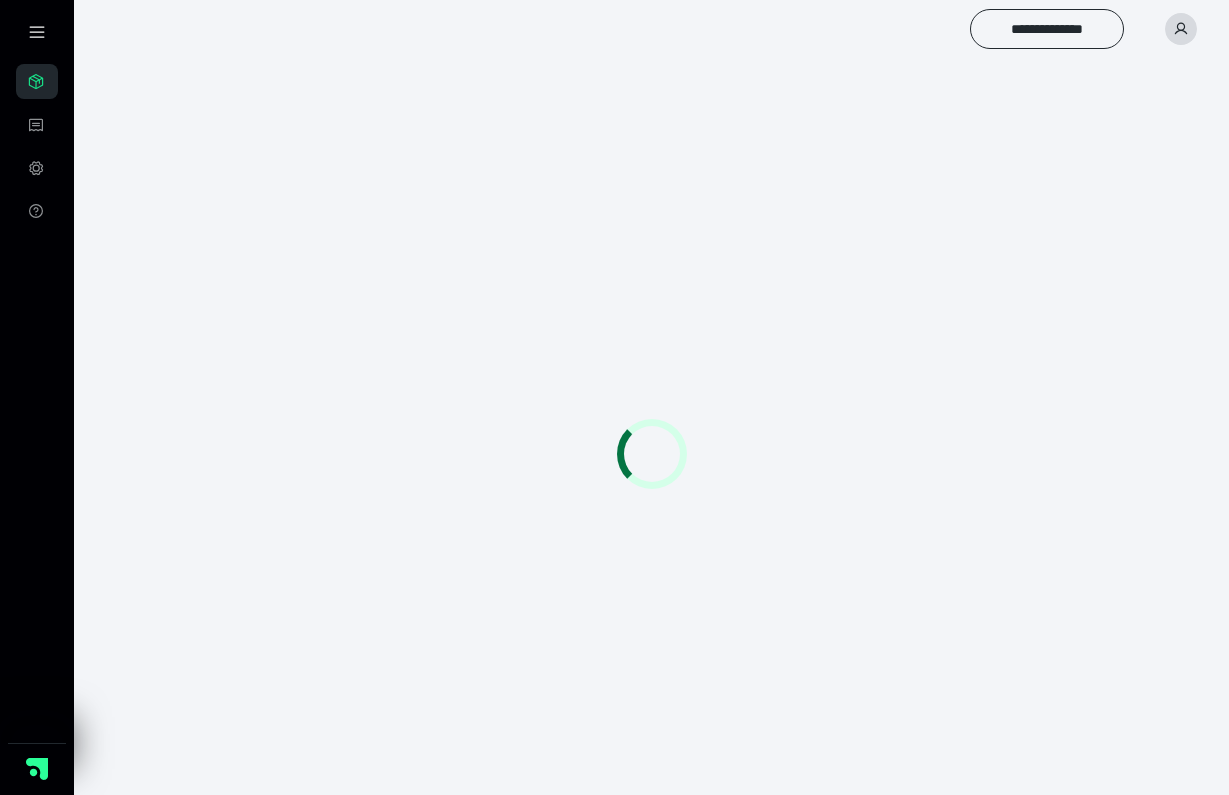 scroll, scrollTop: 0, scrollLeft: 0, axis: both 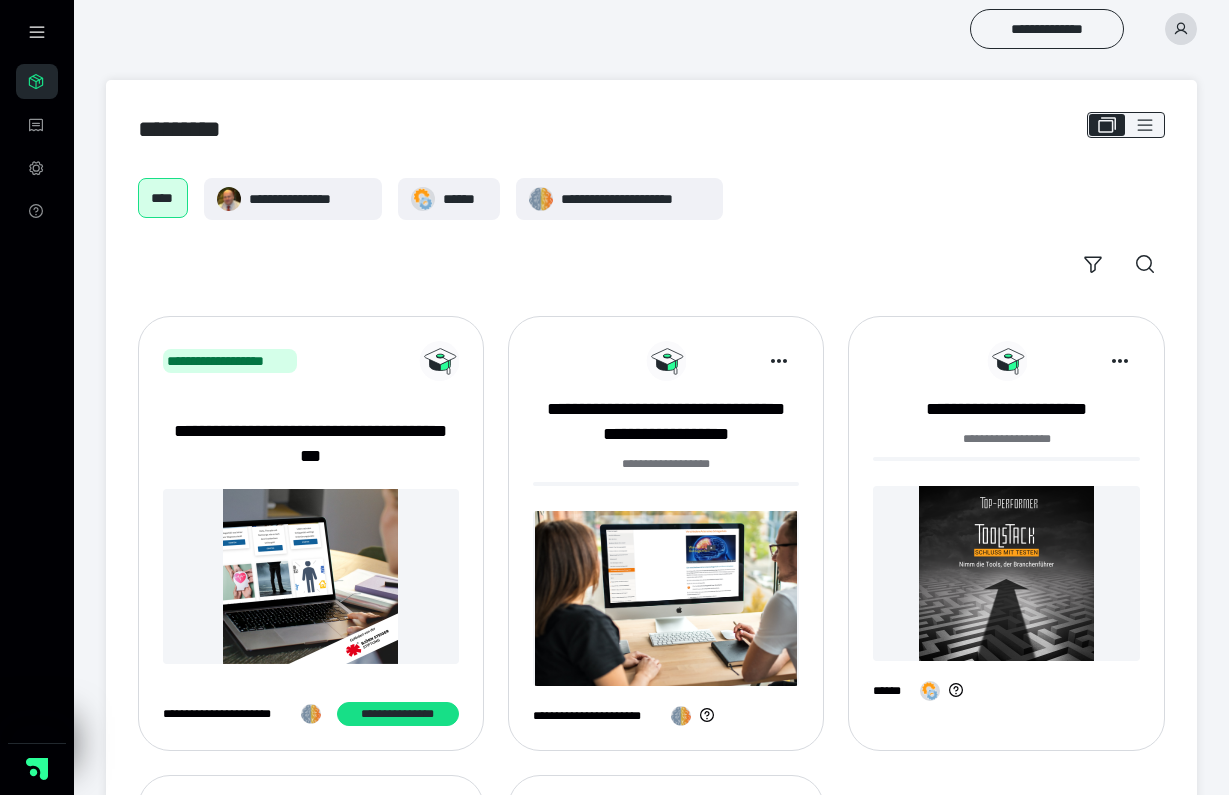 click at bounding box center (311, 576) 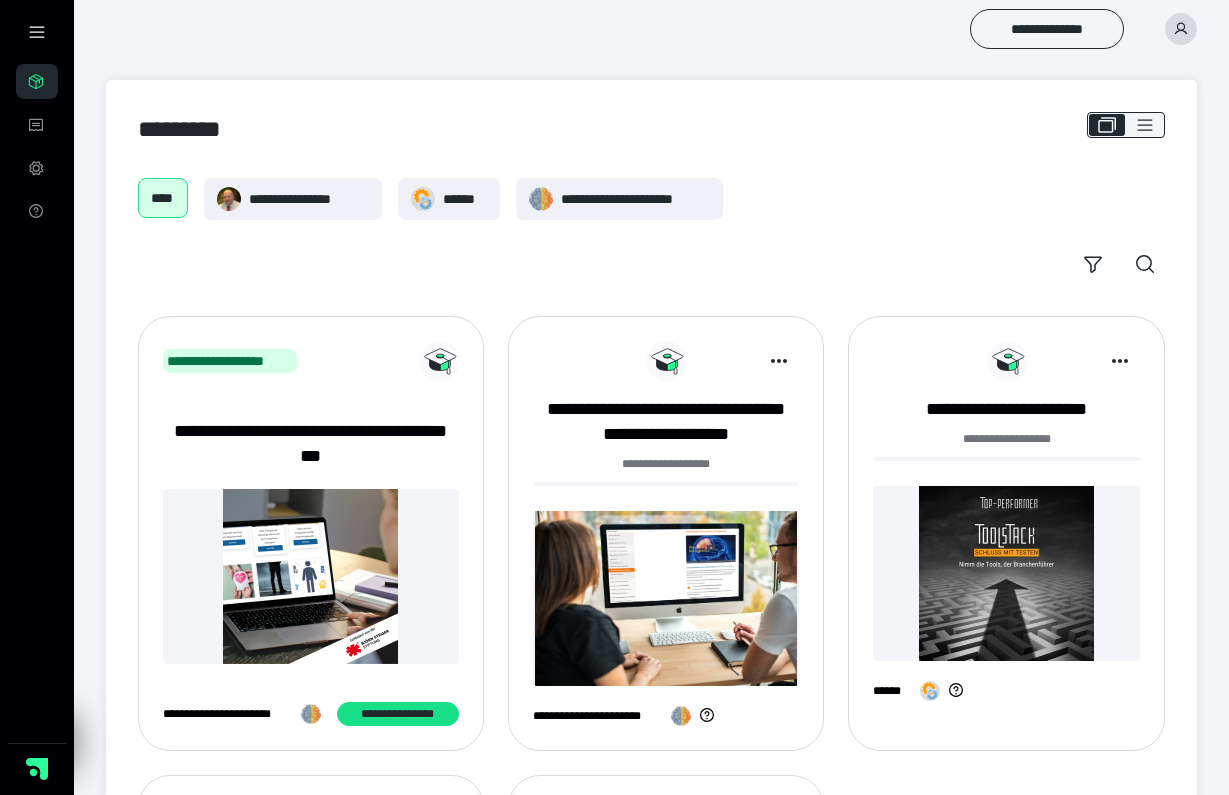 click at bounding box center (311, 576) 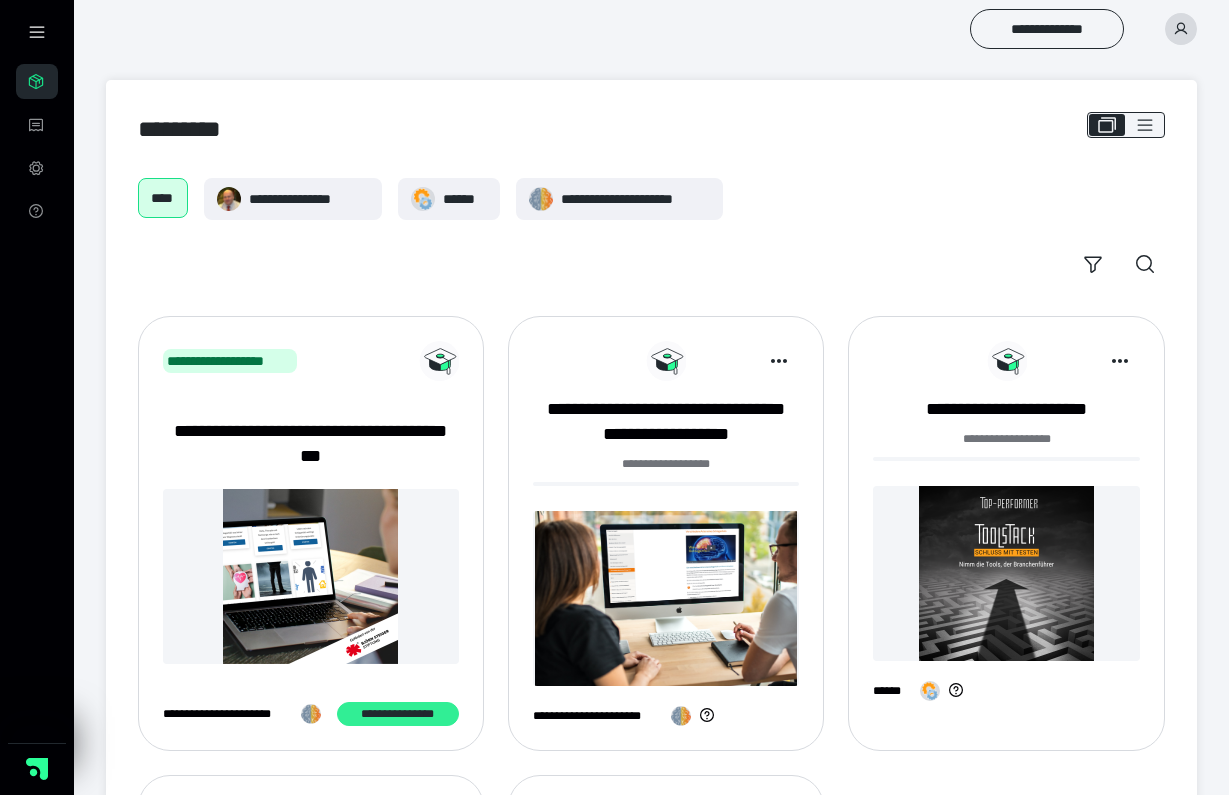 click on "**********" at bounding box center (398, 714) 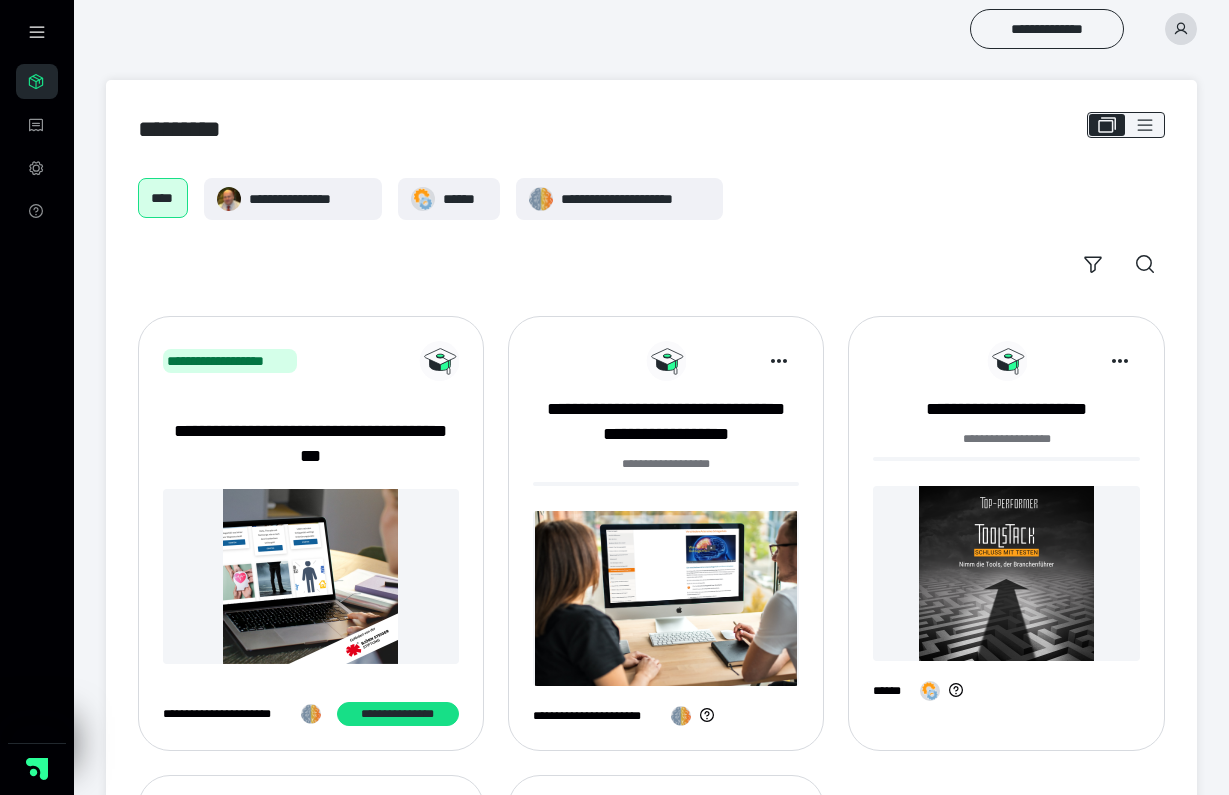 click at bounding box center (1006, 573) 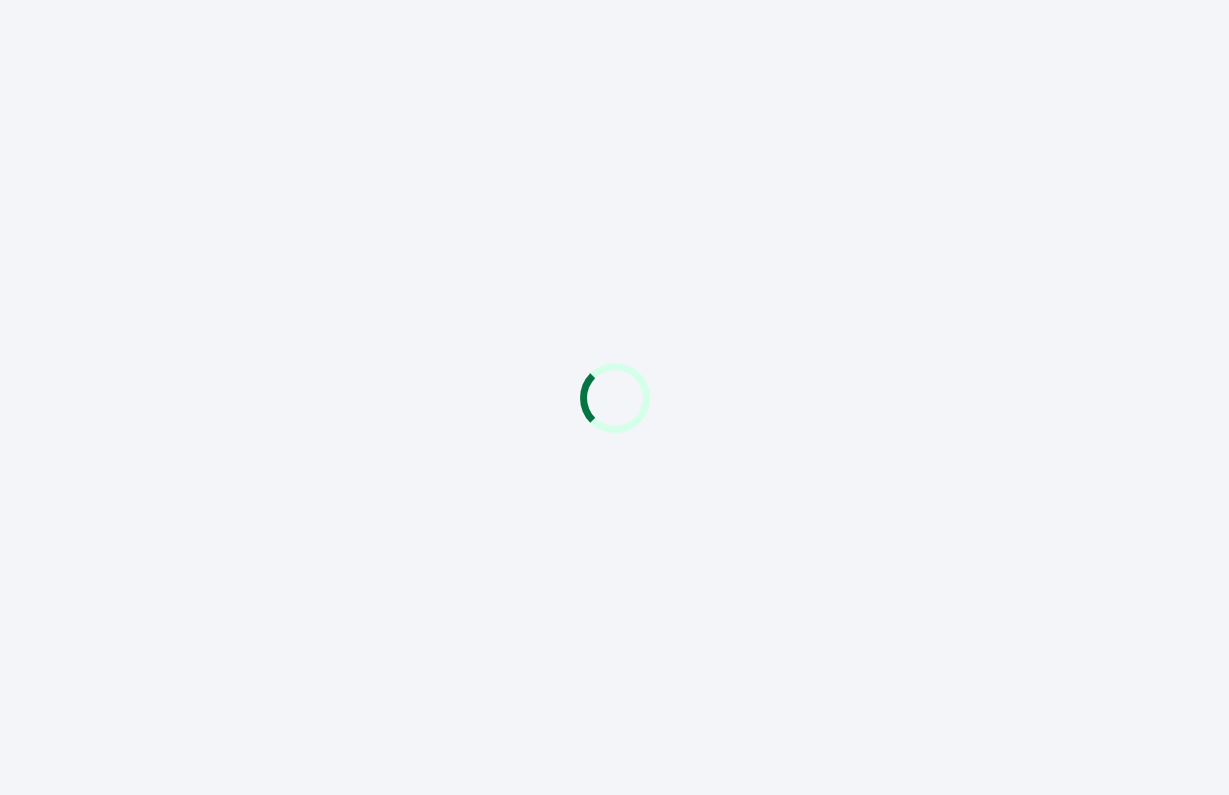 scroll, scrollTop: 0, scrollLeft: 0, axis: both 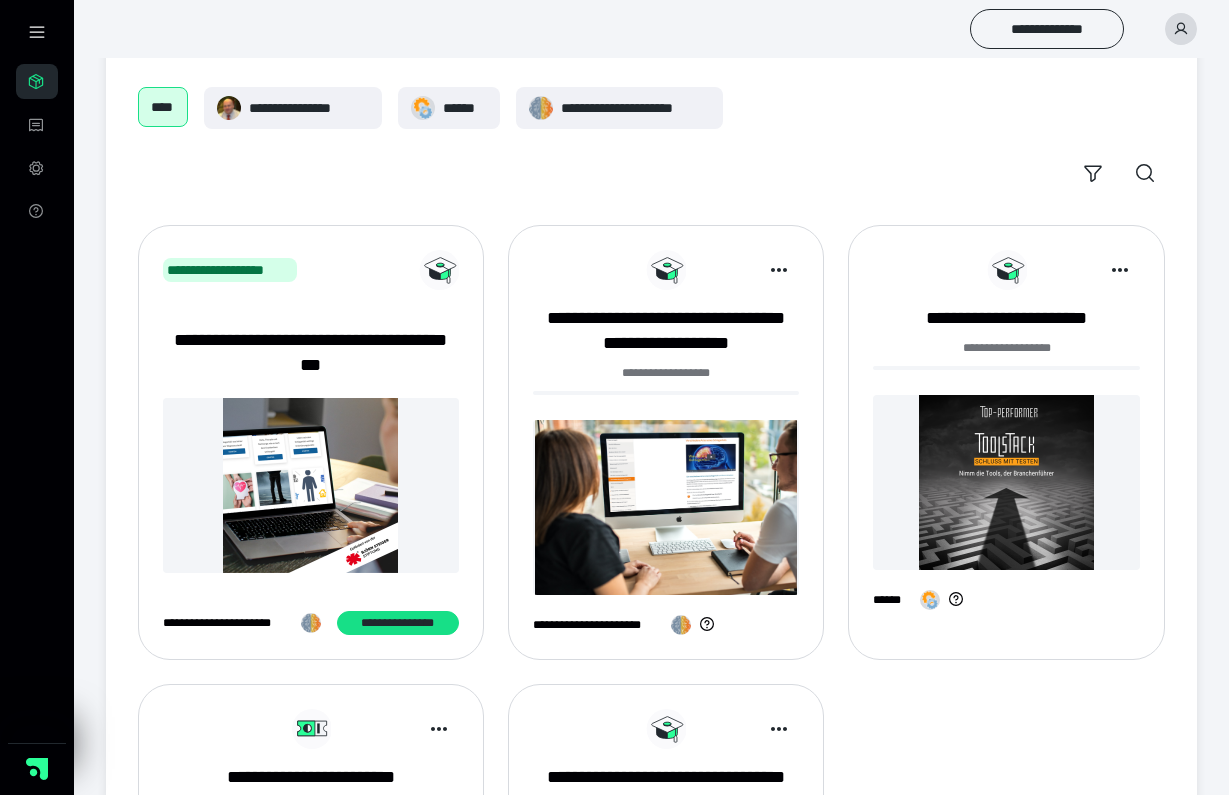 click at bounding box center [666, 507] 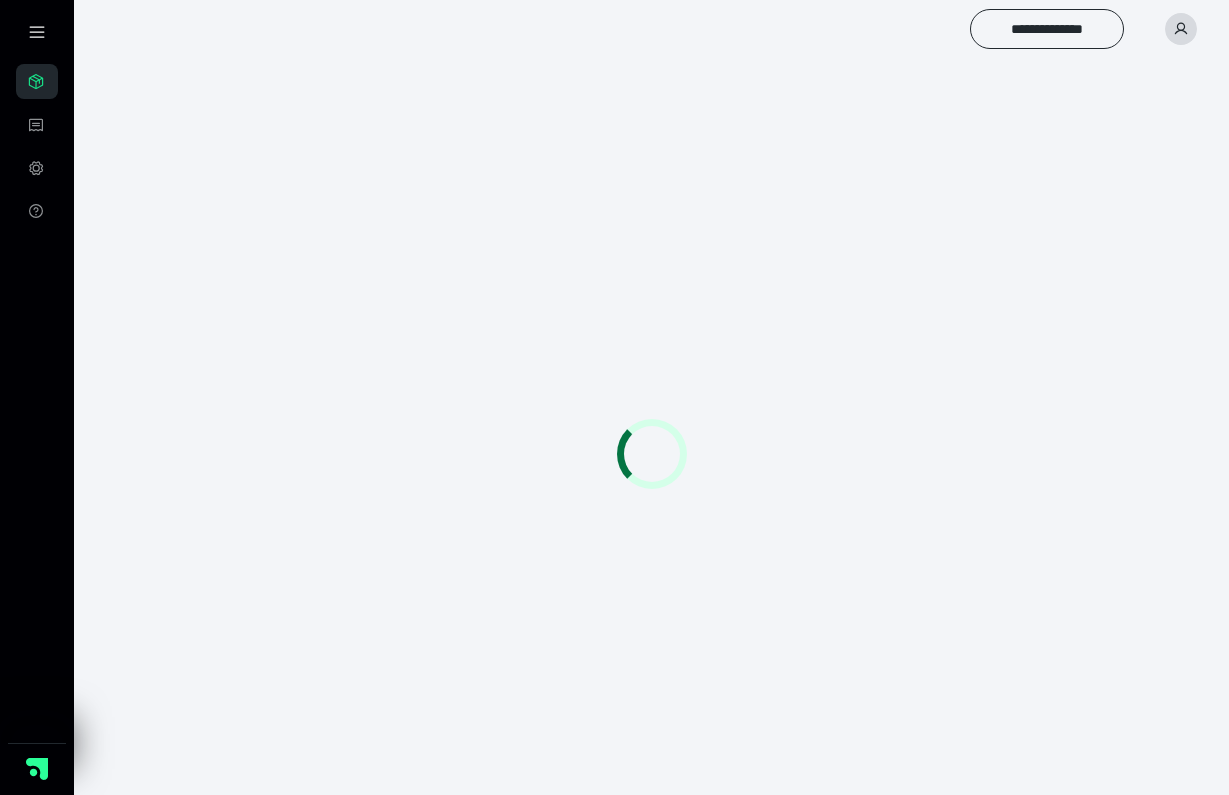 scroll, scrollTop: 0, scrollLeft: 0, axis: both 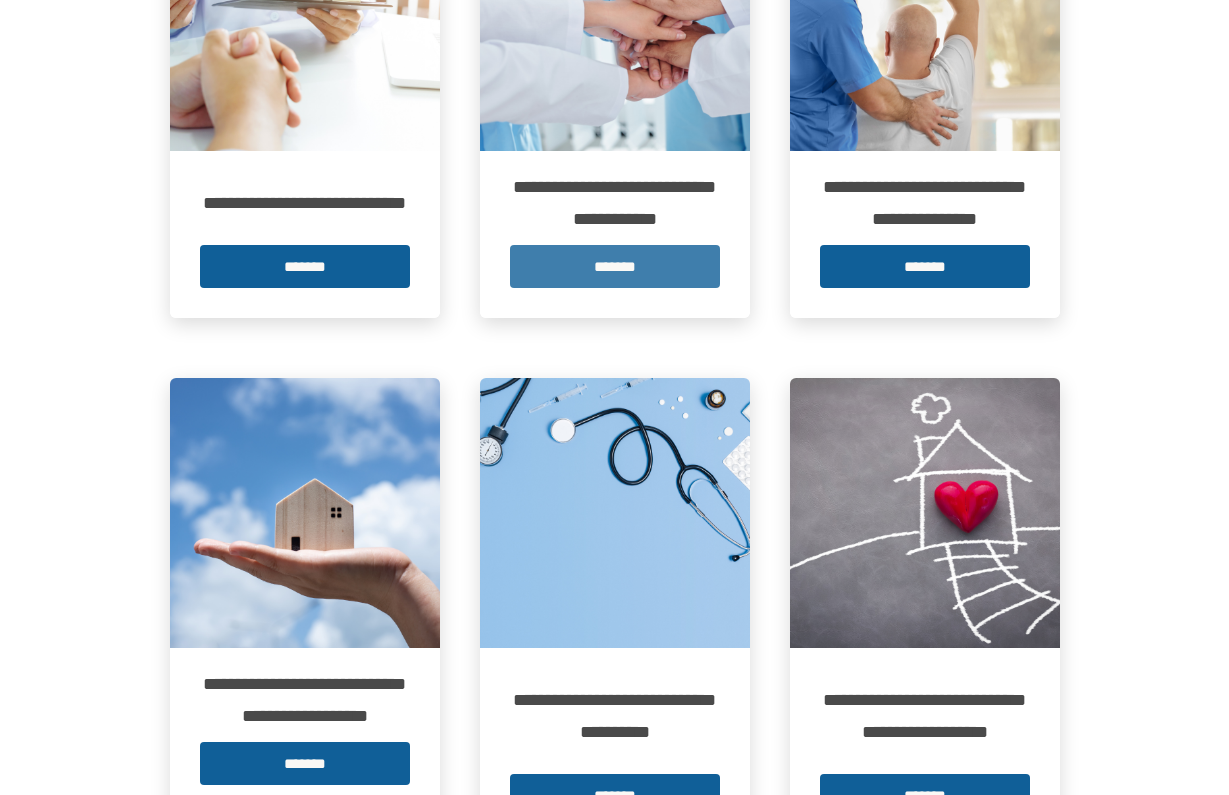 click on "*******" at bounding box center (615, 266) 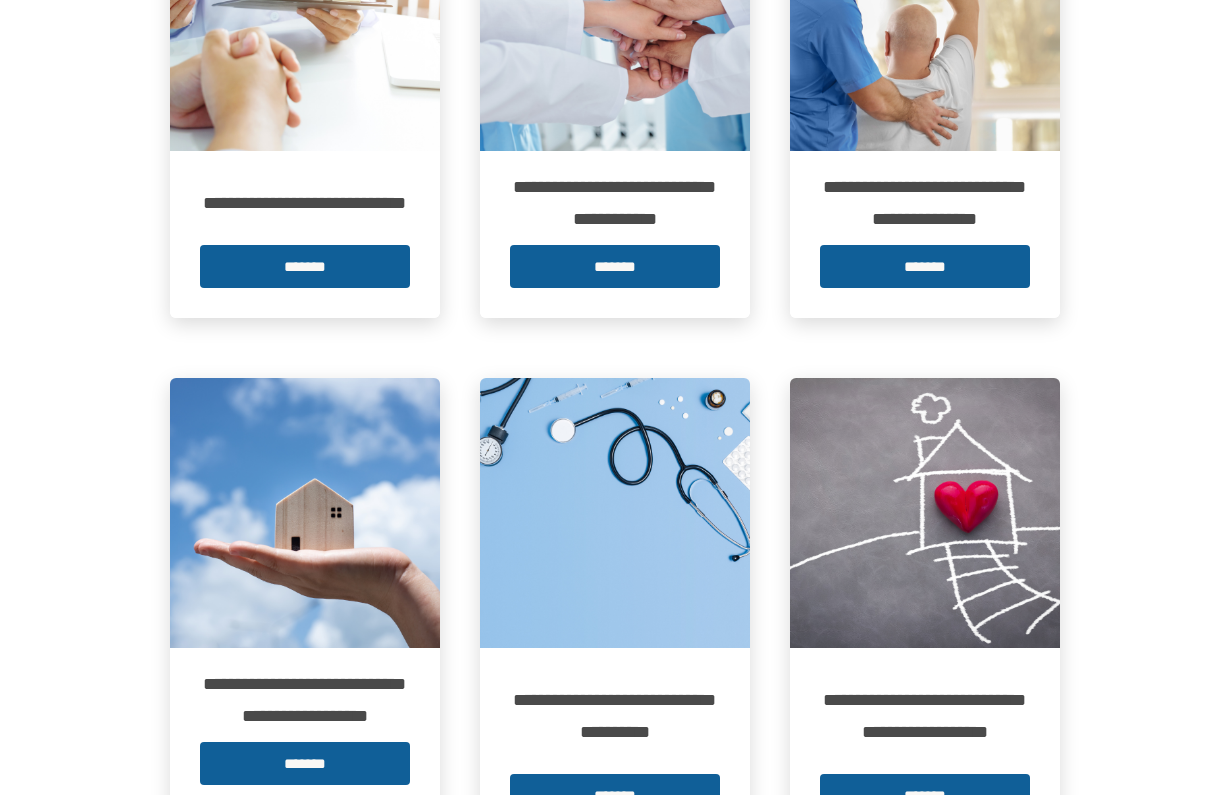 scroll, scrollTop: 0, scrollLeft: 0, axis: both 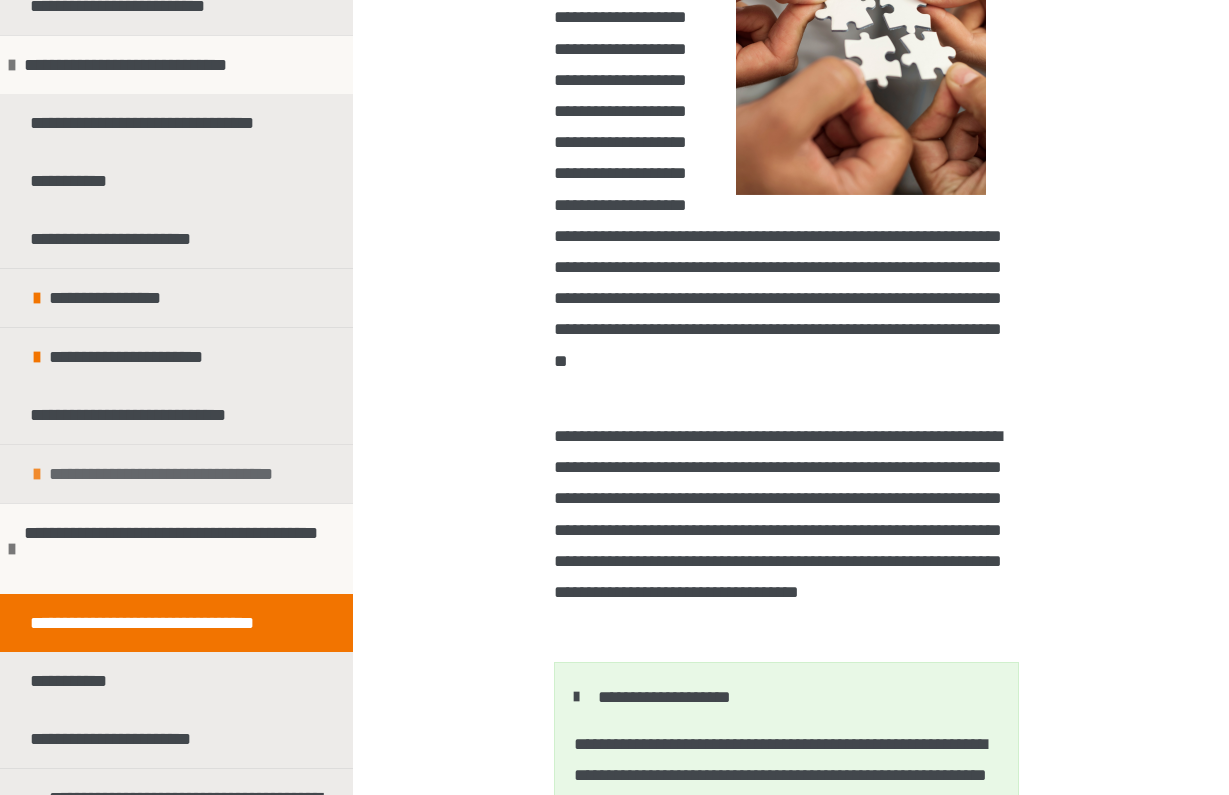 click on "**********" at bounding box center [194, 474] 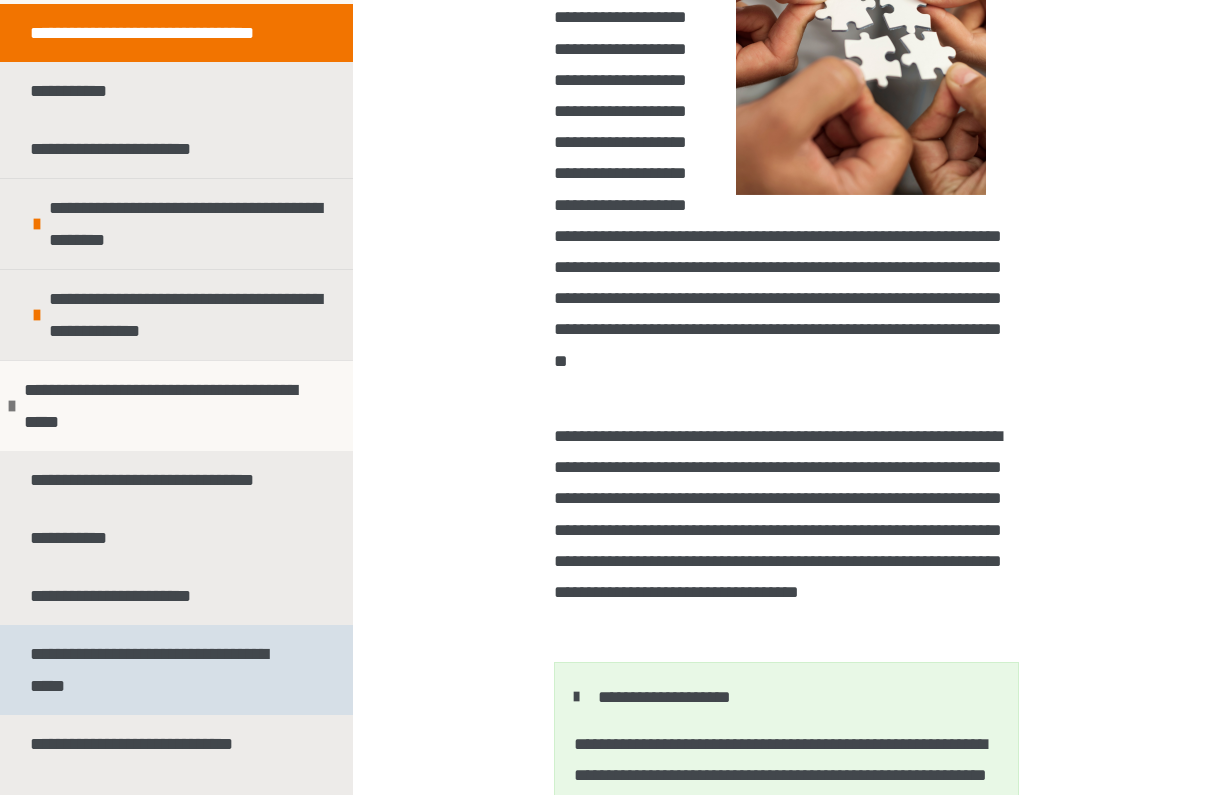 scroll, scrollTop: 3765, scrollLeft: 0, axis: vertical 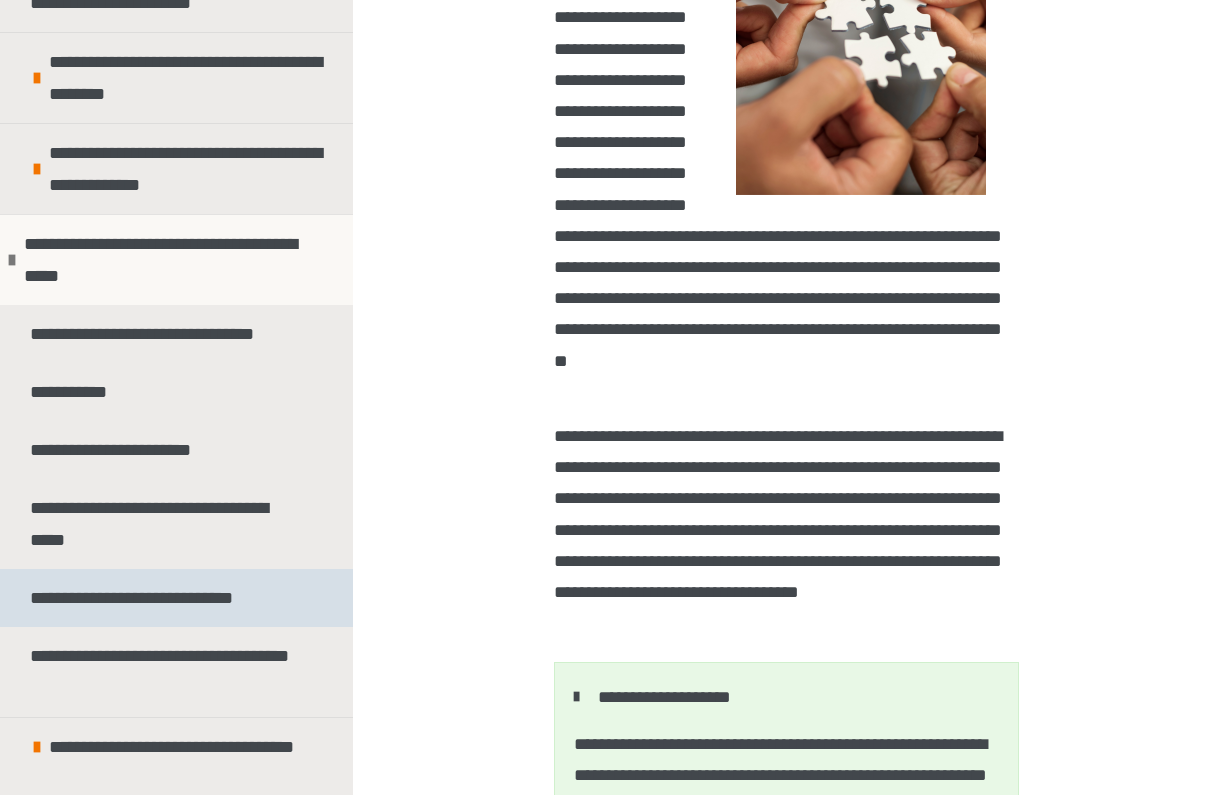 click on "**********" at bounding box center [146, 598] 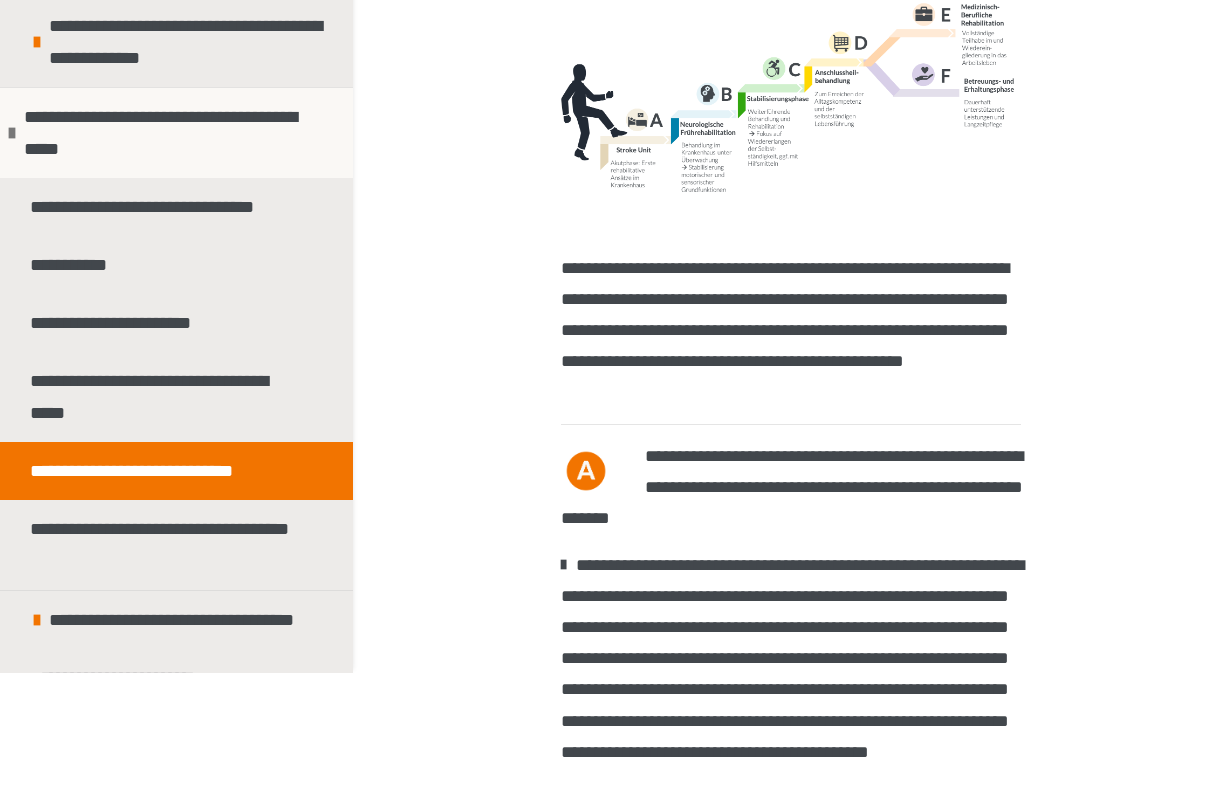scroll, scrollTop: -17, scrollLeft: 0, axis: vertical 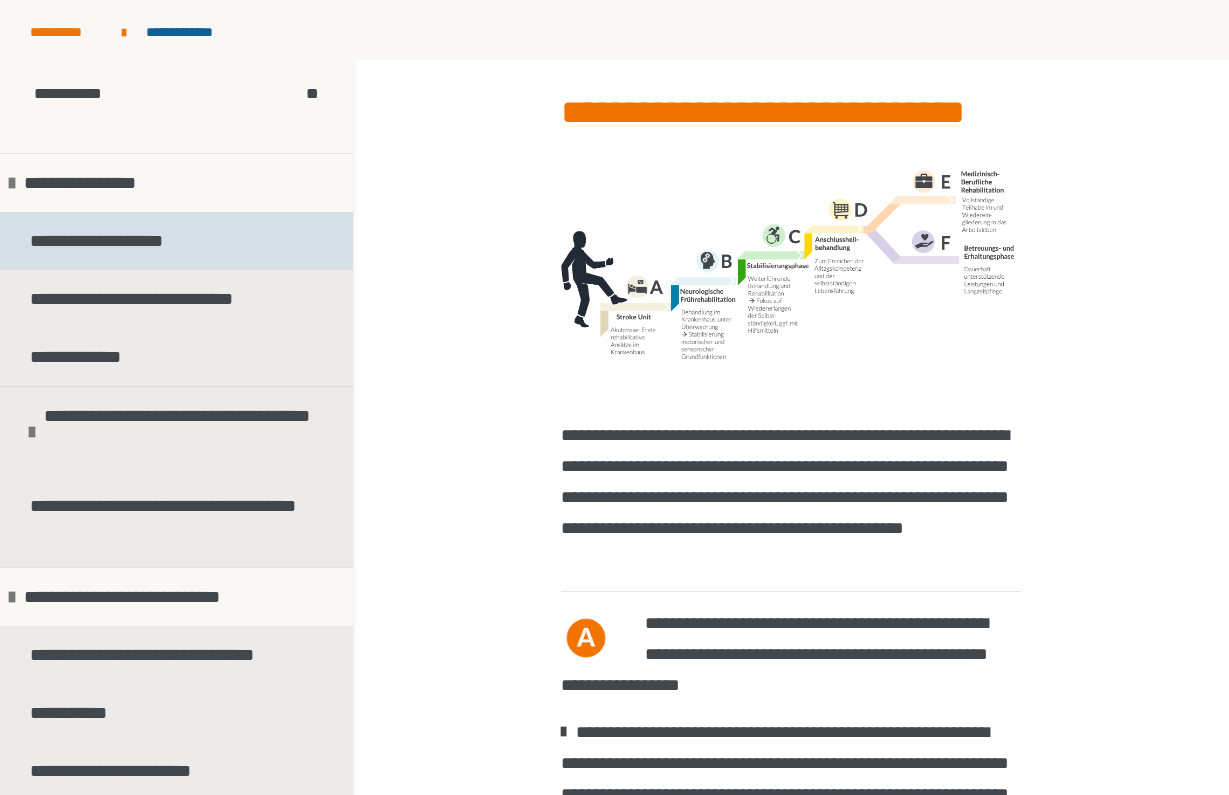 click on "**********" at bounding box center [115, 241] 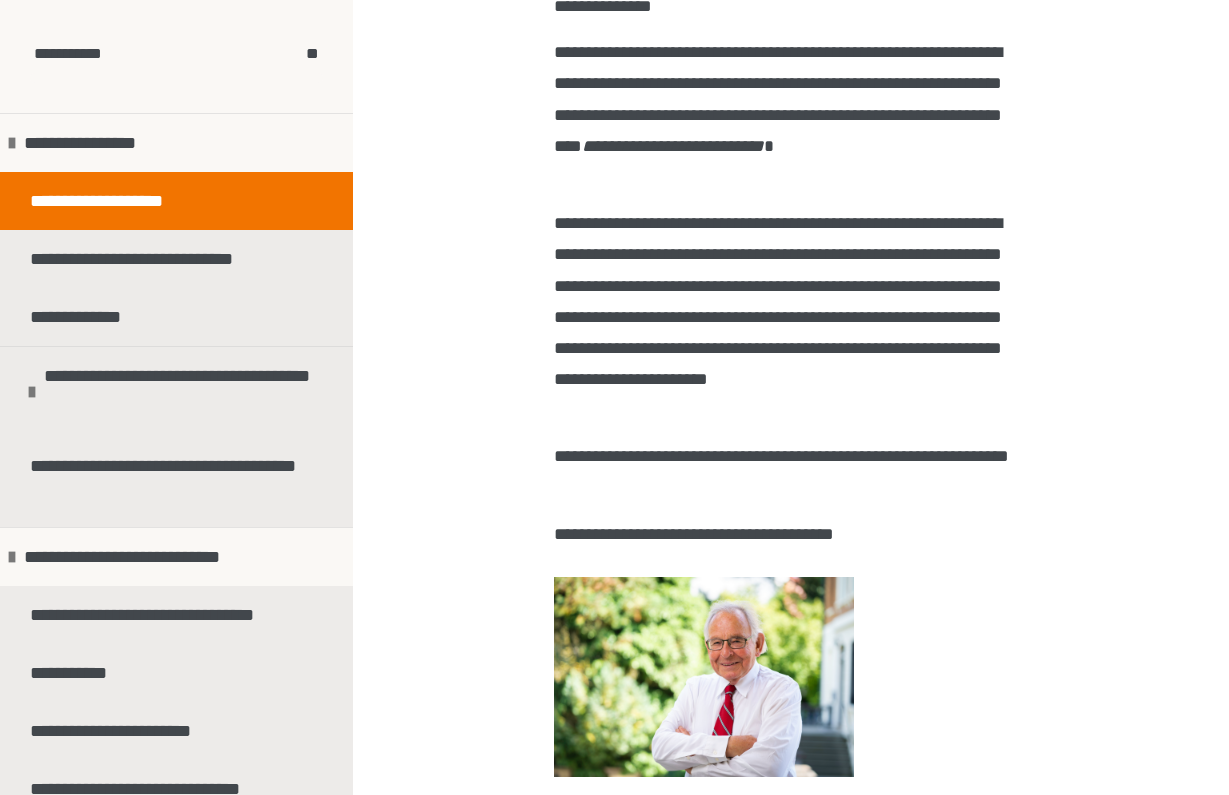 scroll, scrollTop: 322, scrollLeft: 0, axis: vertical 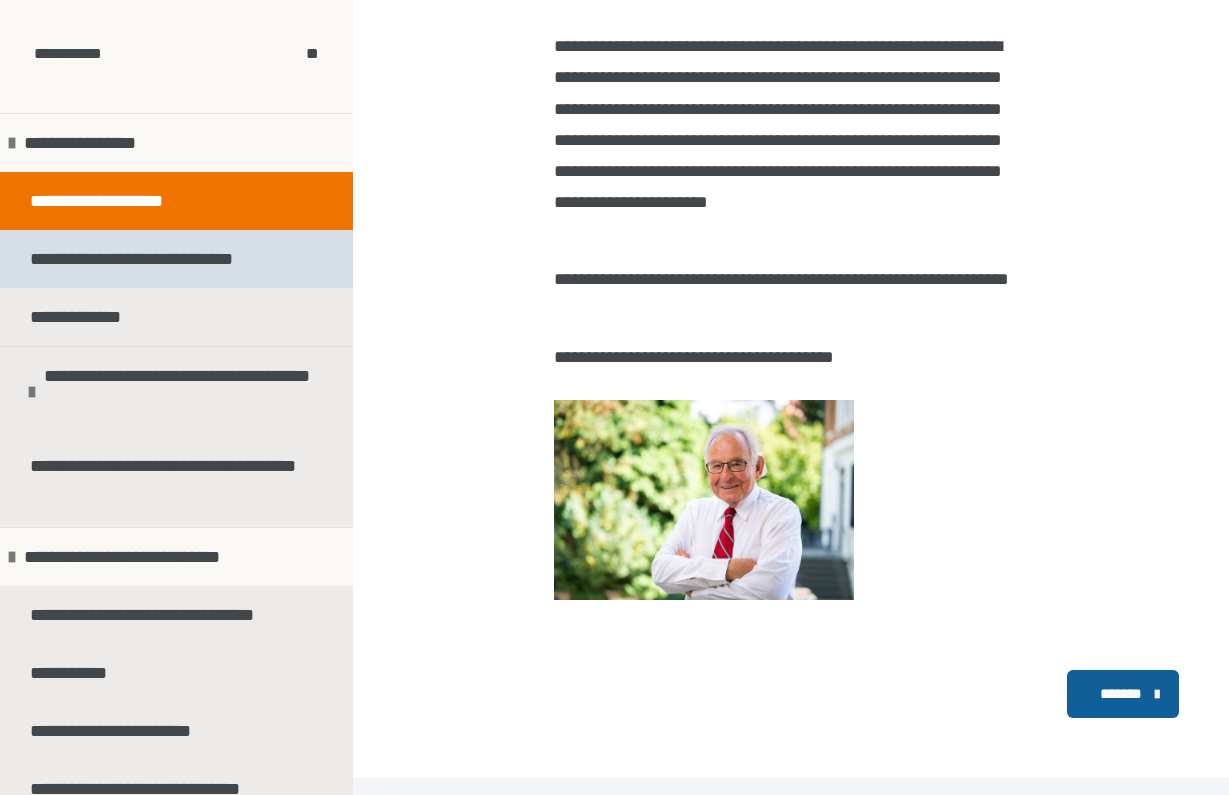 click on "**********" at bounding box center (150, 259) 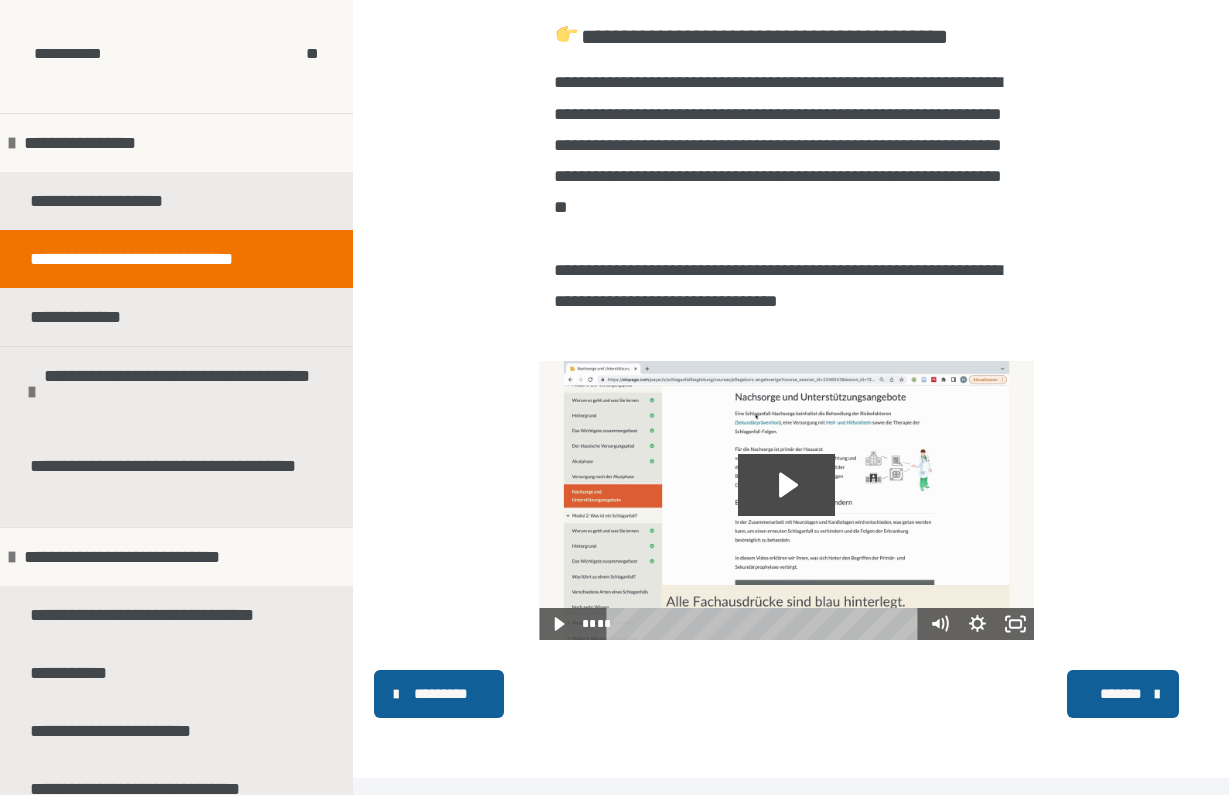 scroll, scrollTop: 878, scrollLeft: 0, axis: vertical 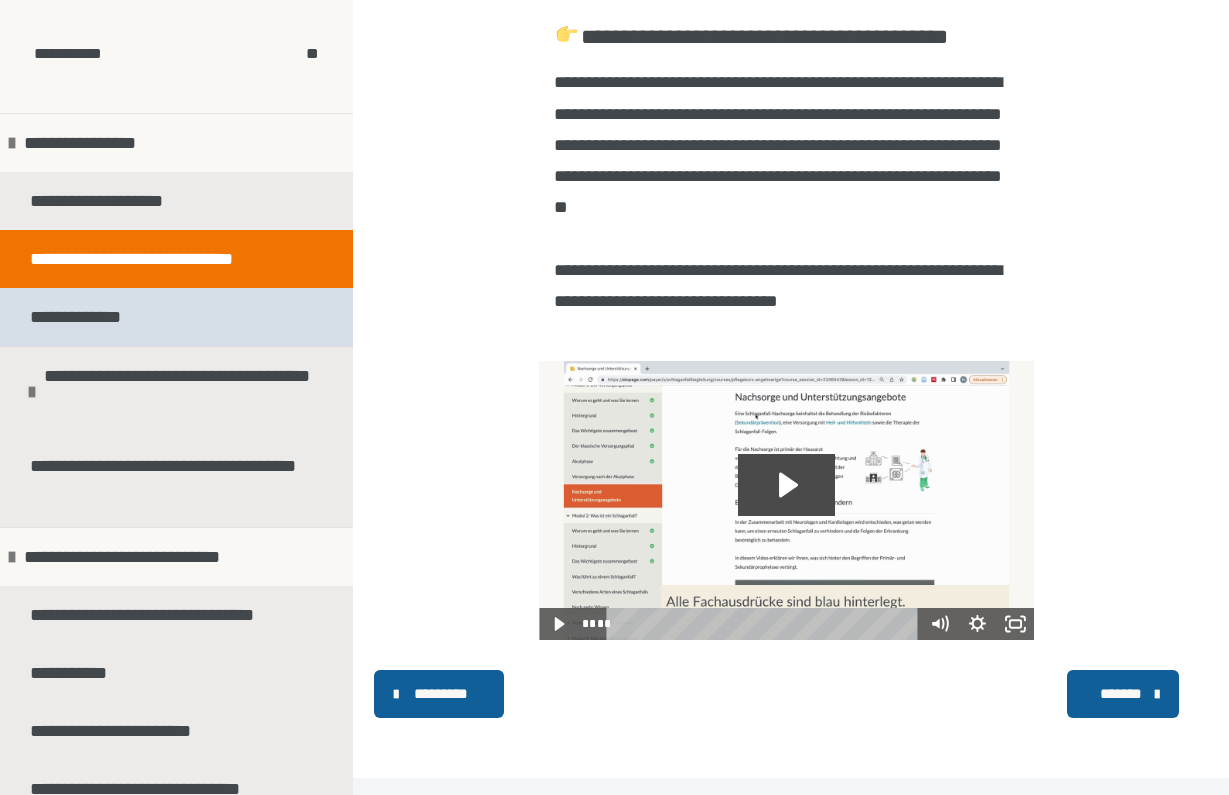 click on "**********" at bounding box center [87, 317] 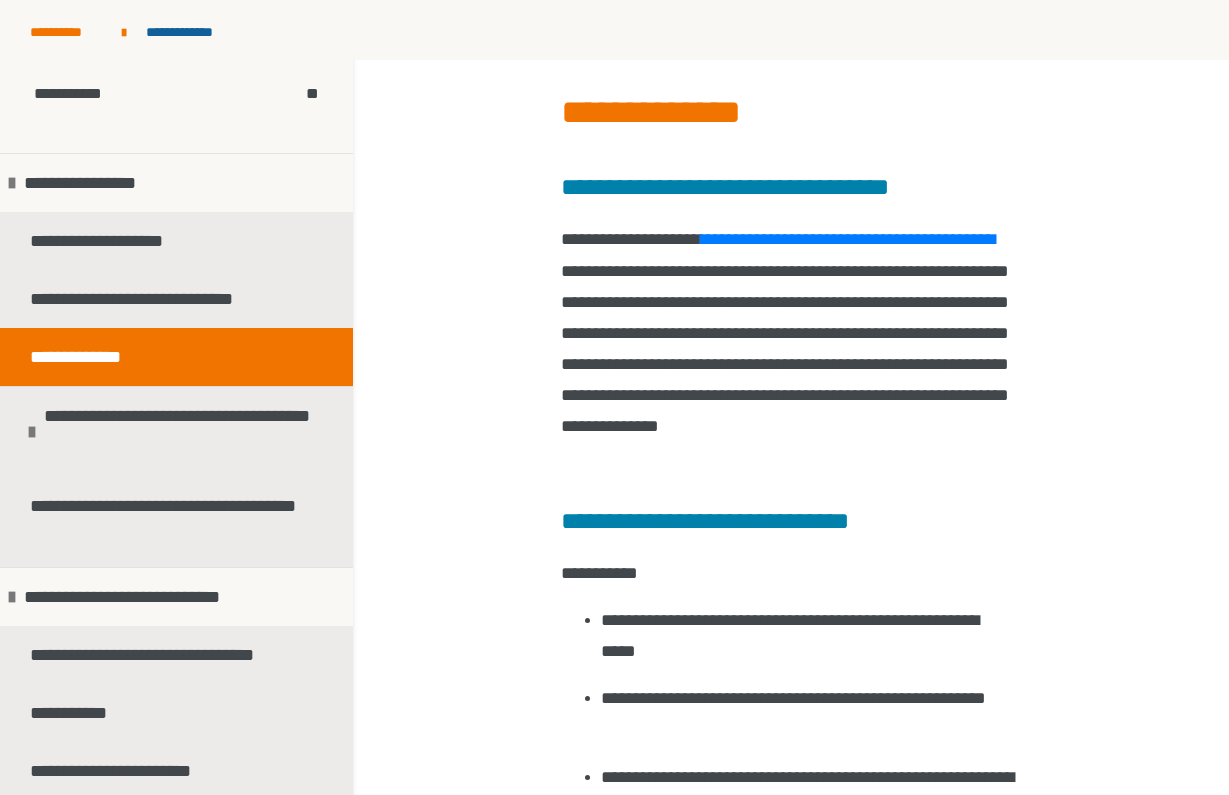scroll, scrollTop: 0, scrollLeft: 0, axis: both 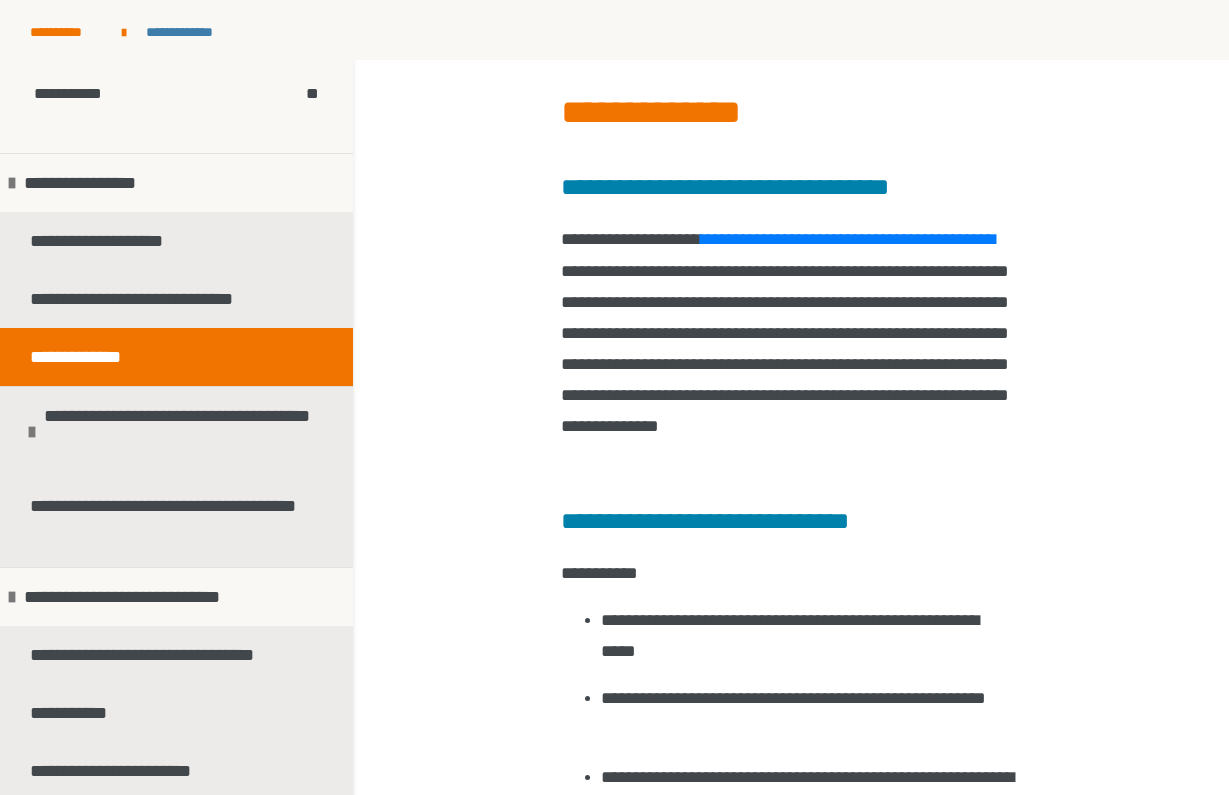 click on "**********" at bounding box center (189, 32) 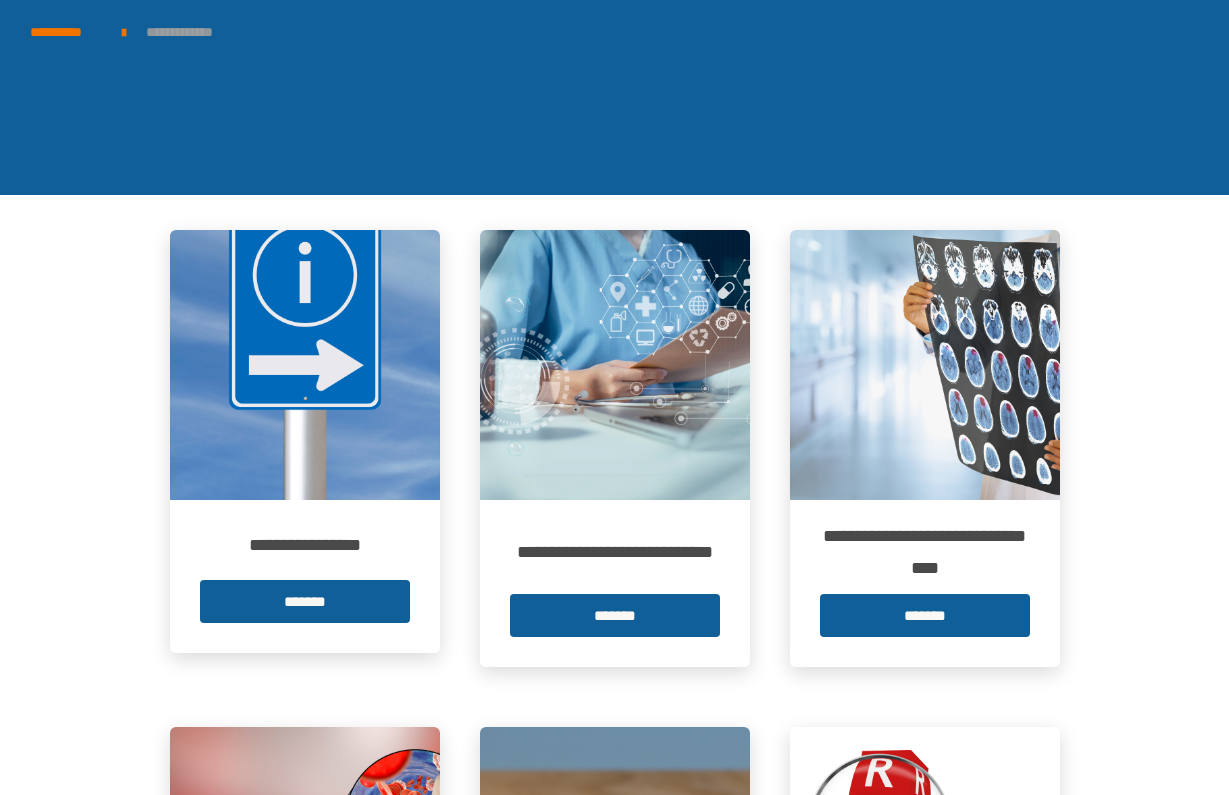 scroll, scrollTop: 0, scrollLeft: 0, axis: both 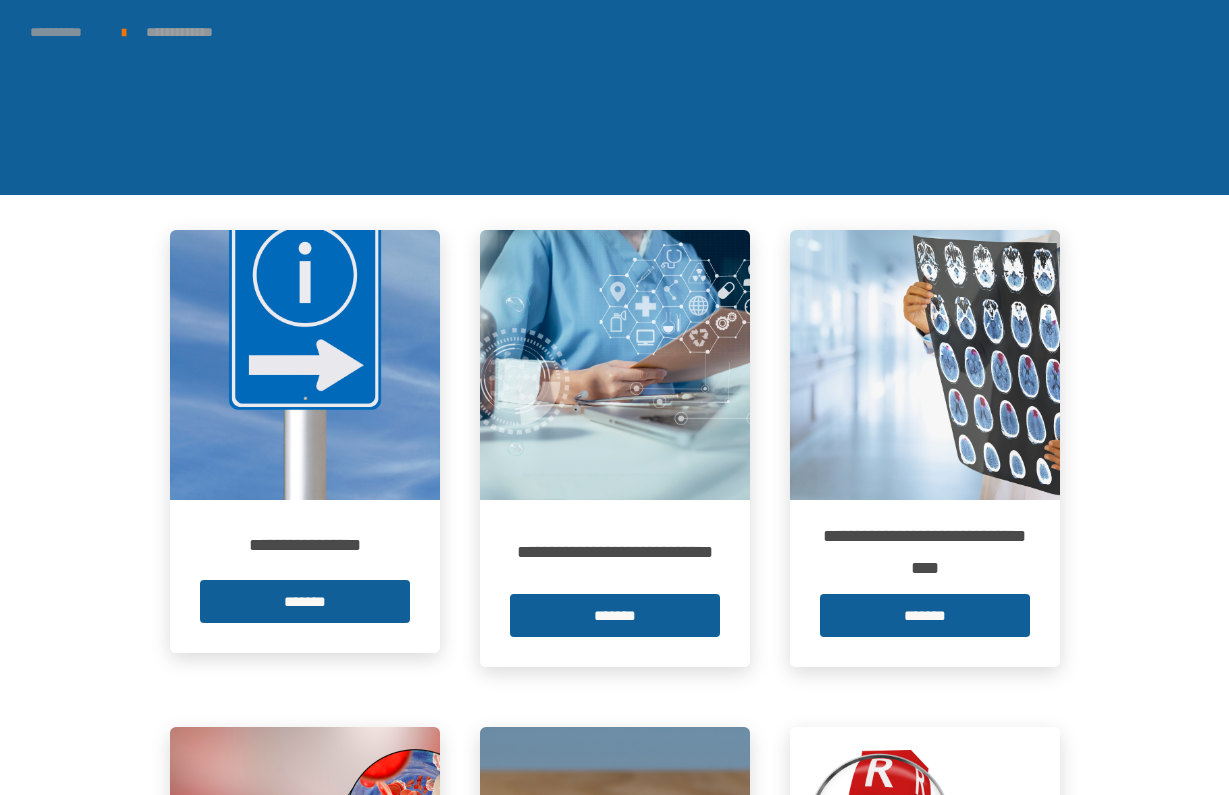 click on "**********" at bounding box center [66, 32] 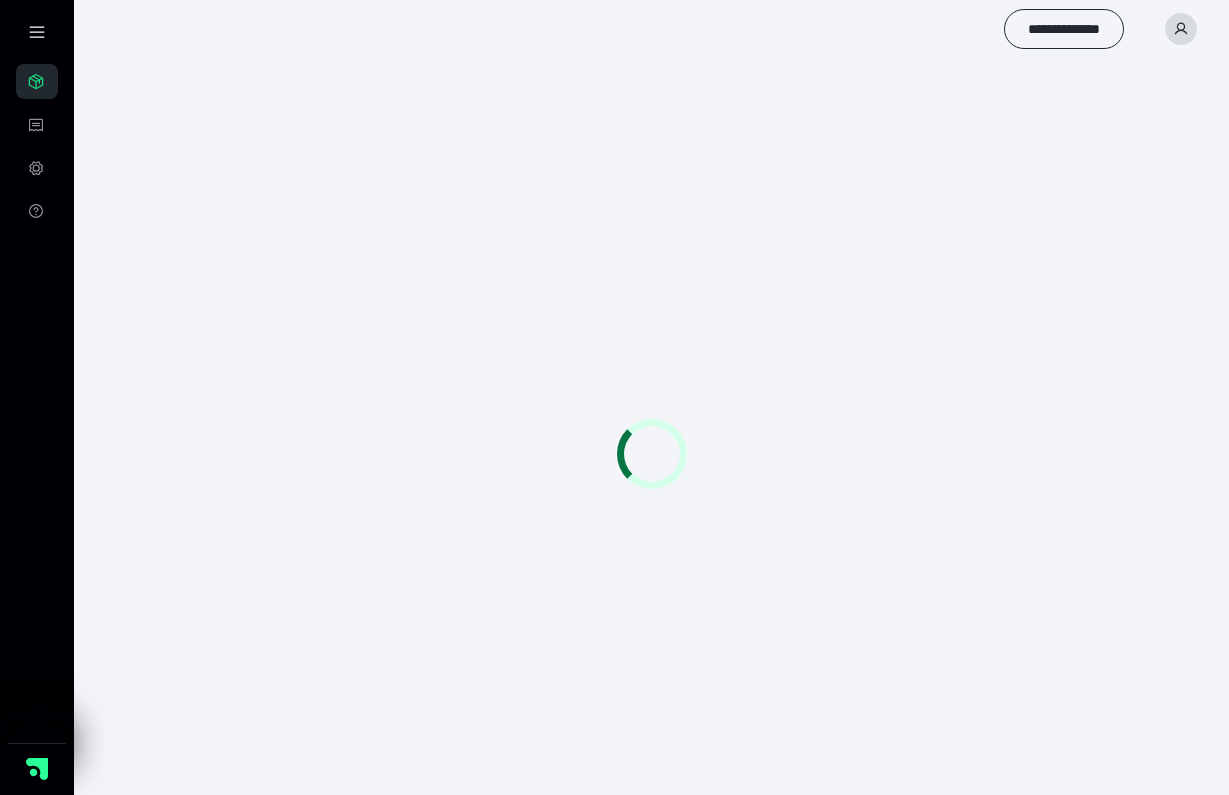 scroll, scrollTop: 0, scrollLeft: 0, axis: both 